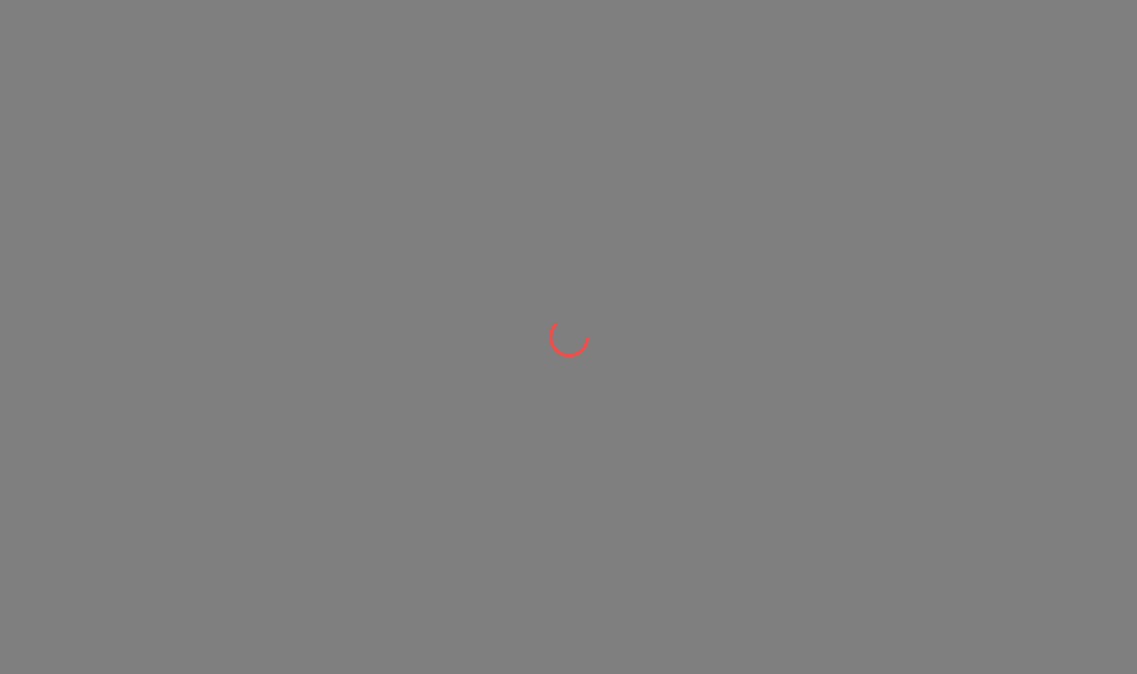 scroll, scrollTop: 0, scrollLeft: 0, axis: both 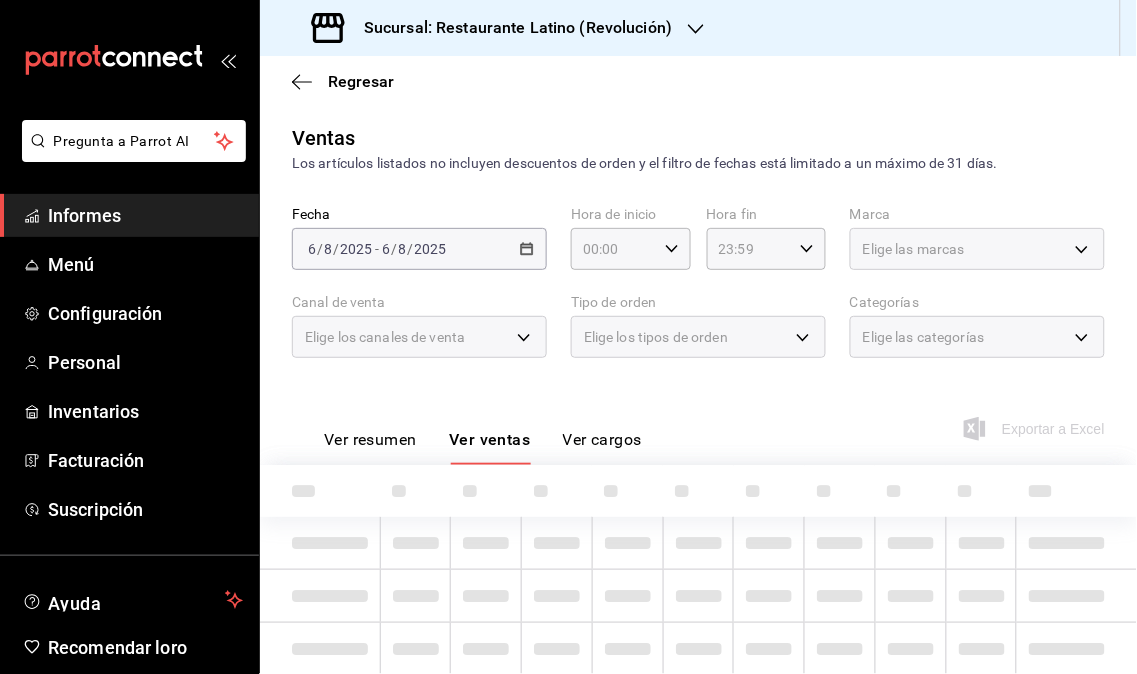 click on "Informes   Menú   Configuración   Personal   Inventarios   Facturación   Suscripción" at bounding box center (129, 362) 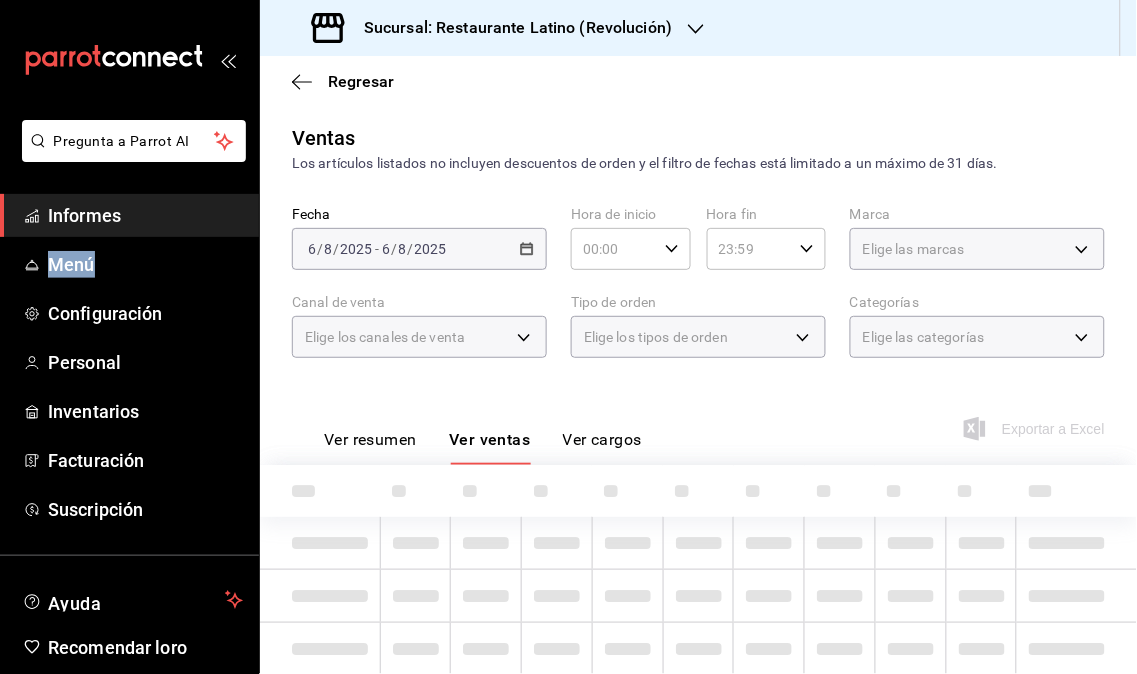 drag, startPoint x: 17, startPoint y: 234, endPoint x: 38, endPoint y: 233, distance: 21.023796 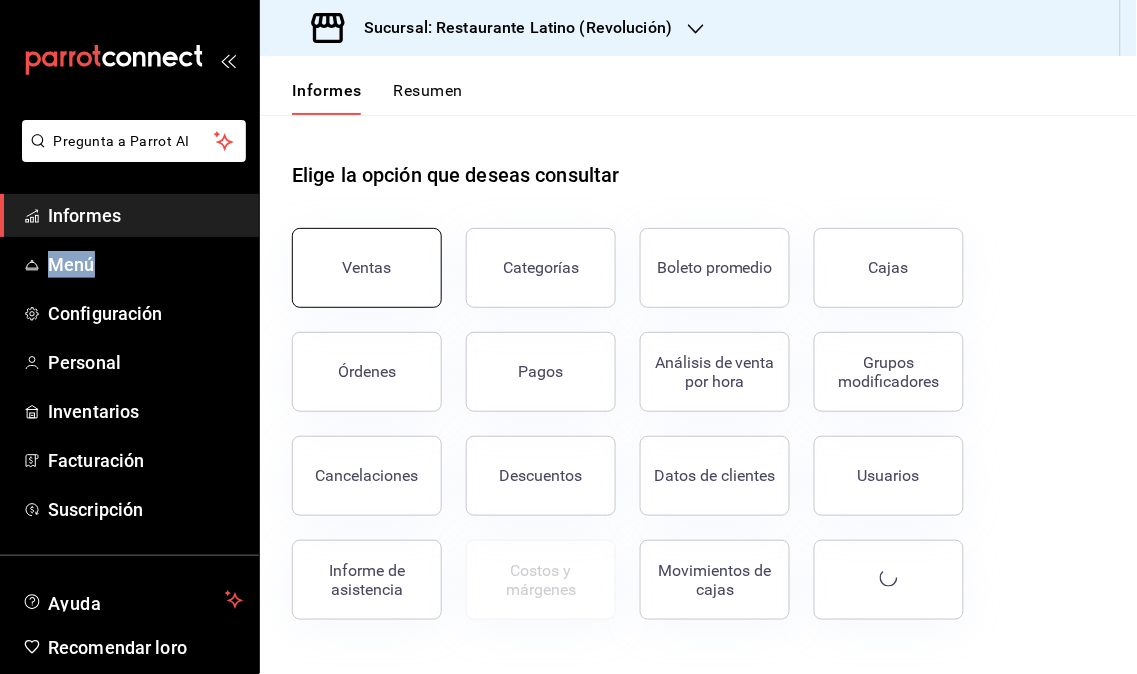 click on "Ventas" at bounding box center [367, 268] 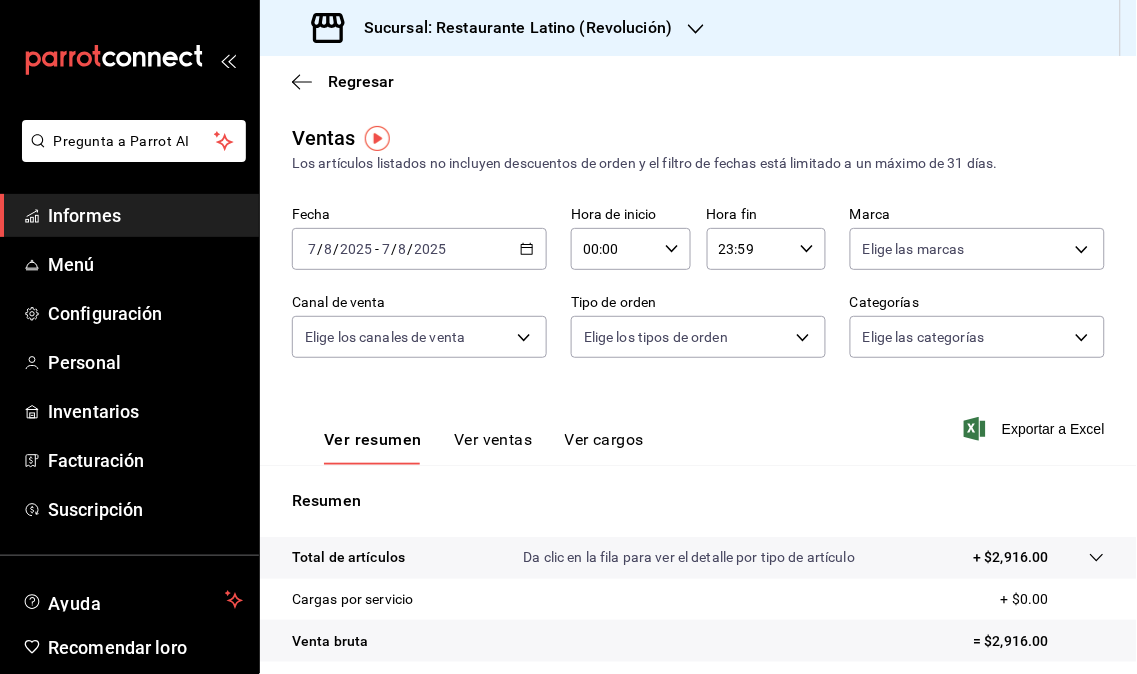 click 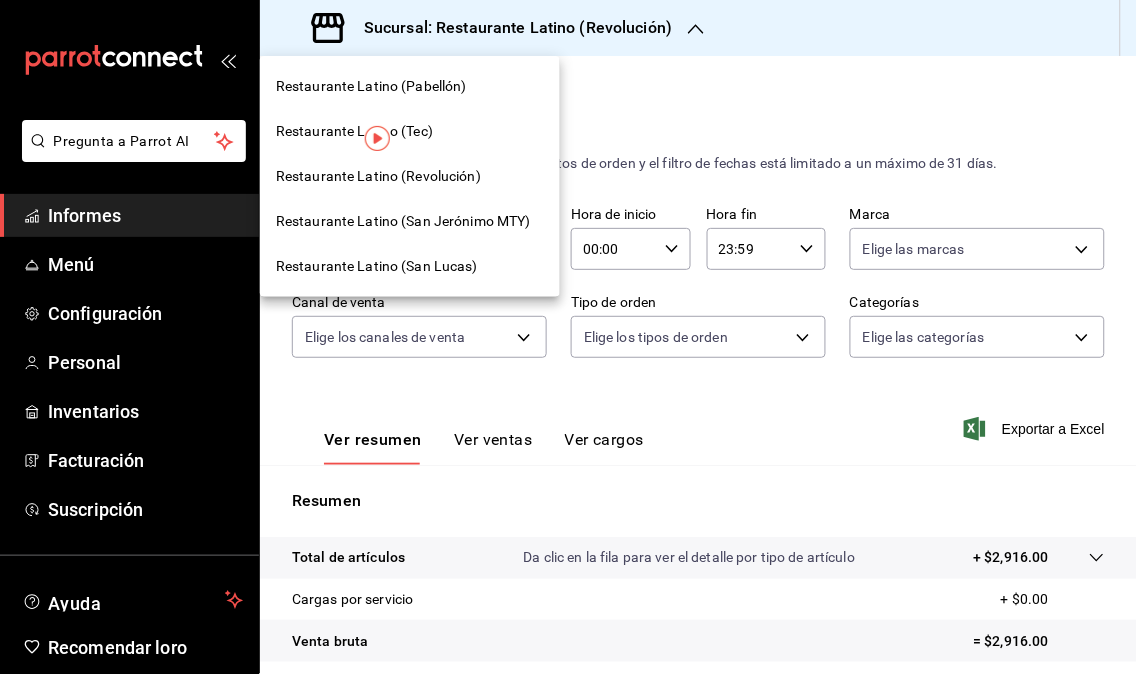 click on "Restaurante Latino (San Jerónimo MTY)" at bounding box center [403, 221] 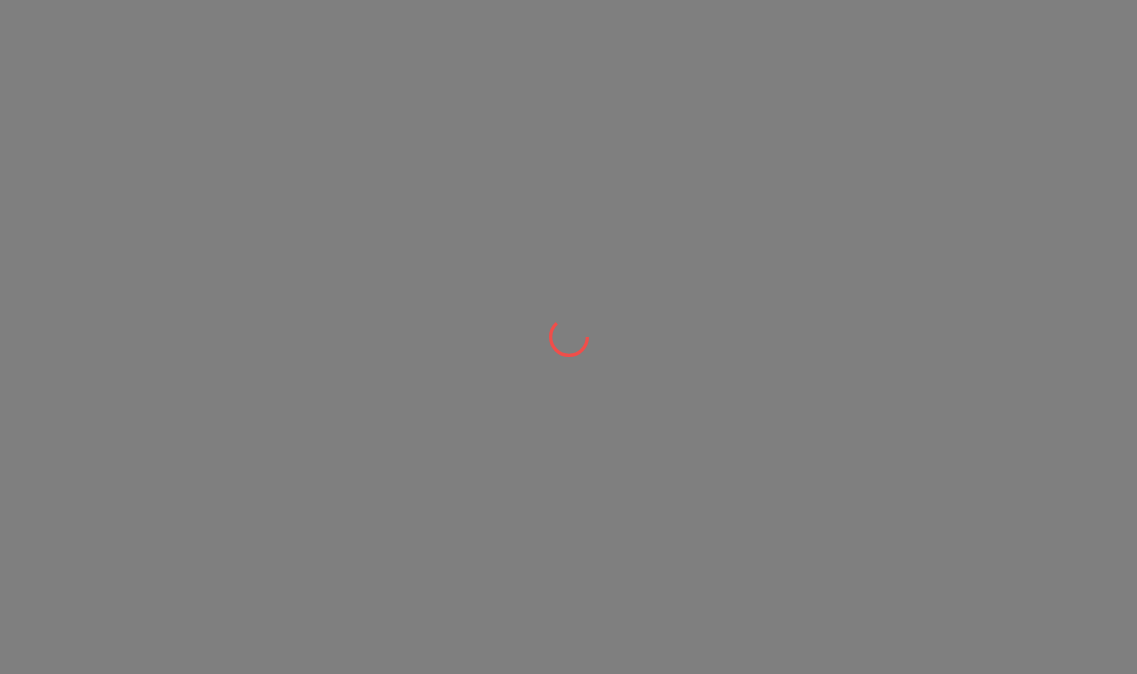 scroll, scrollTop: 0, scrollLeft: 0, axis: both 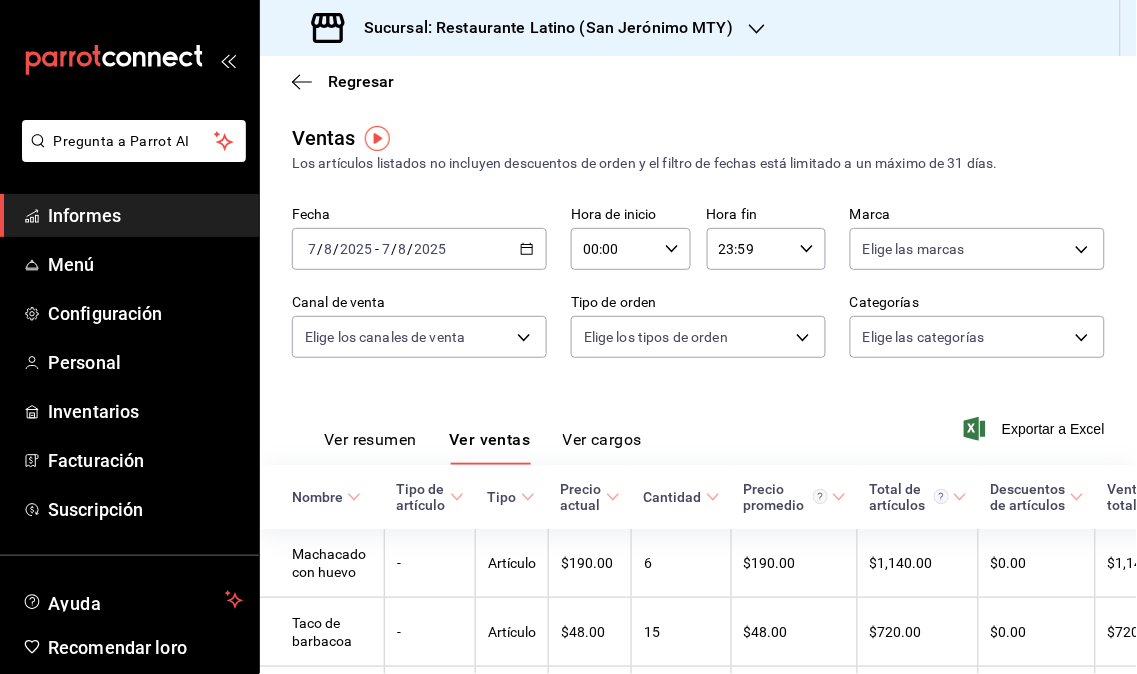 click on "Informes" at bounding box center [84, 215] 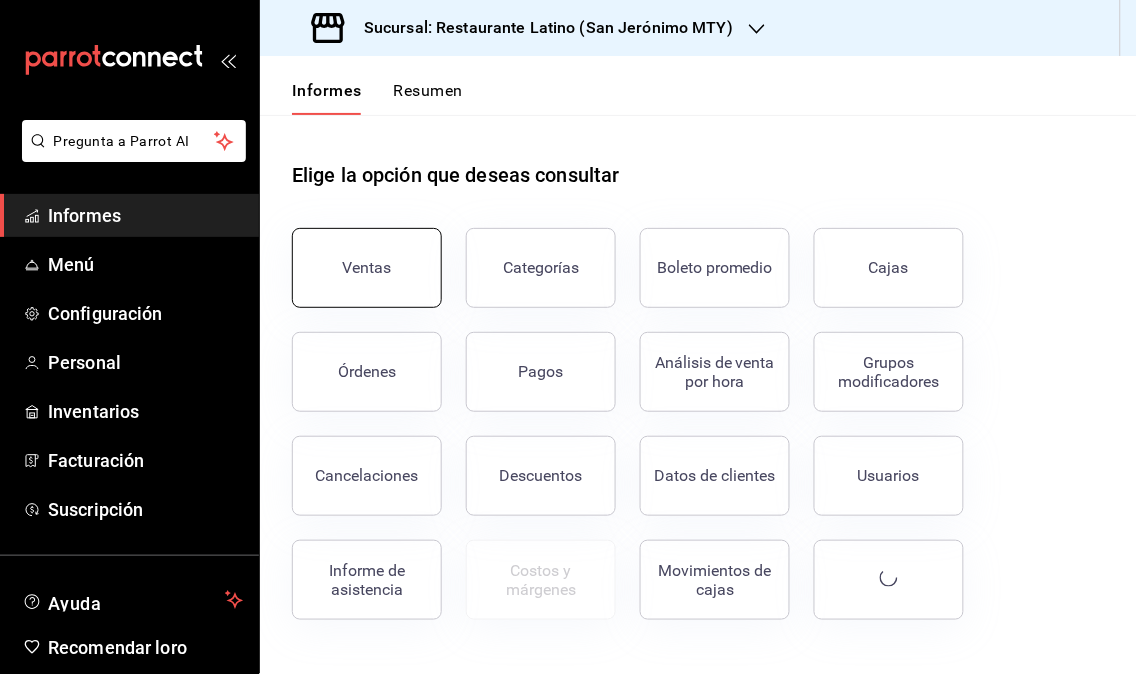 click on "Ventas" at bounding box center [367, 268] 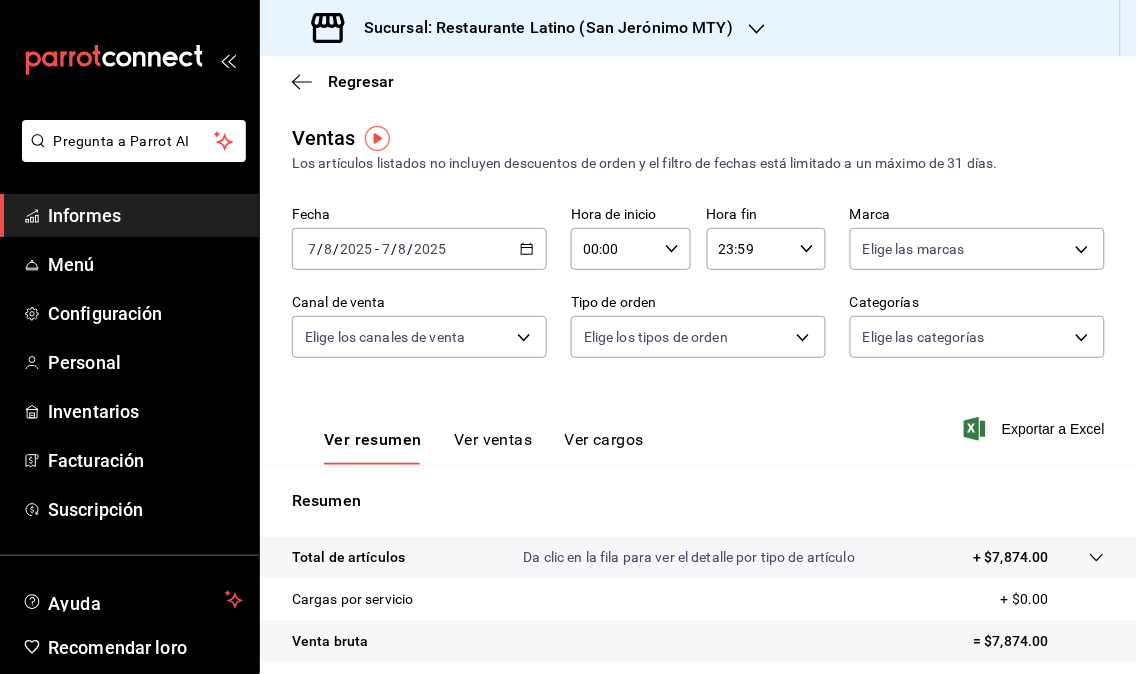 click on "Sucursal: Restaurante Latino (San Jerónimo MTY)" at bounding box center [540, 28] 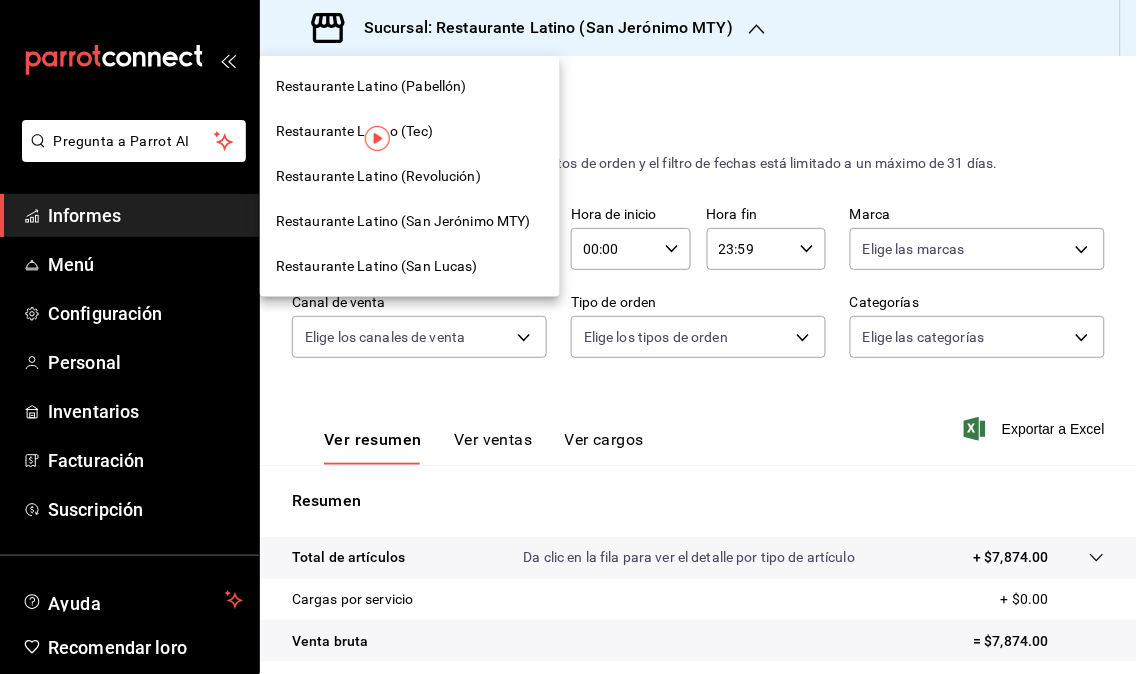 click on "Restaurante Latino (Revolución)" at bounding box center [378, 176] 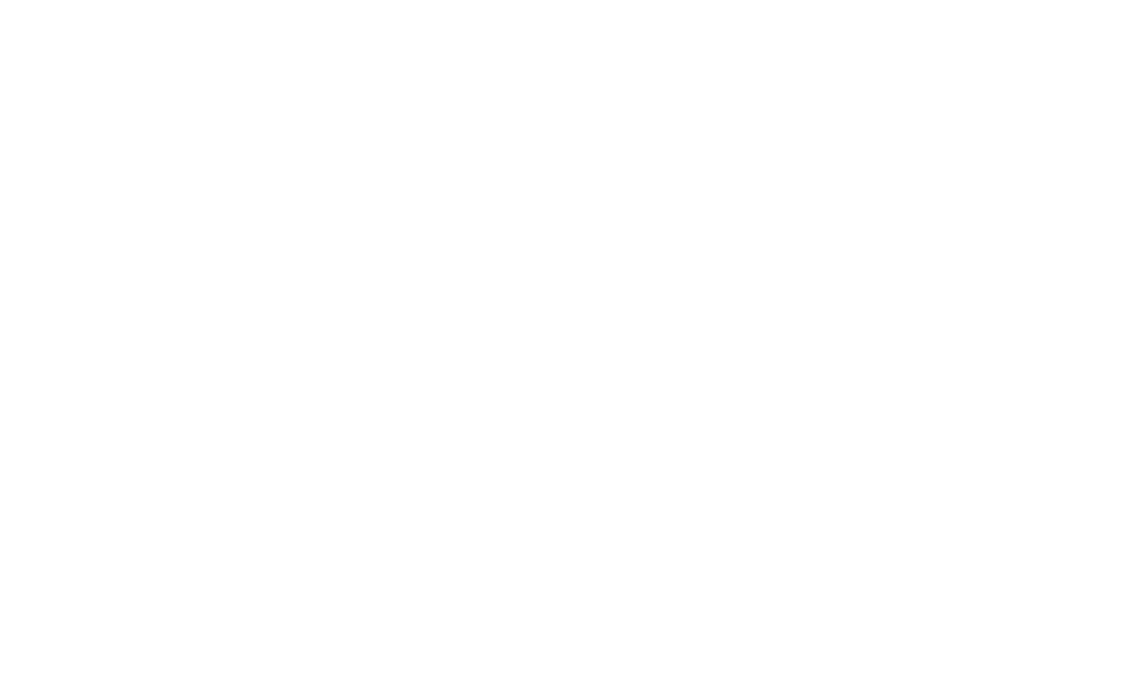 scroll, scrollTop: 0, scrollLeft: 0, axis: both 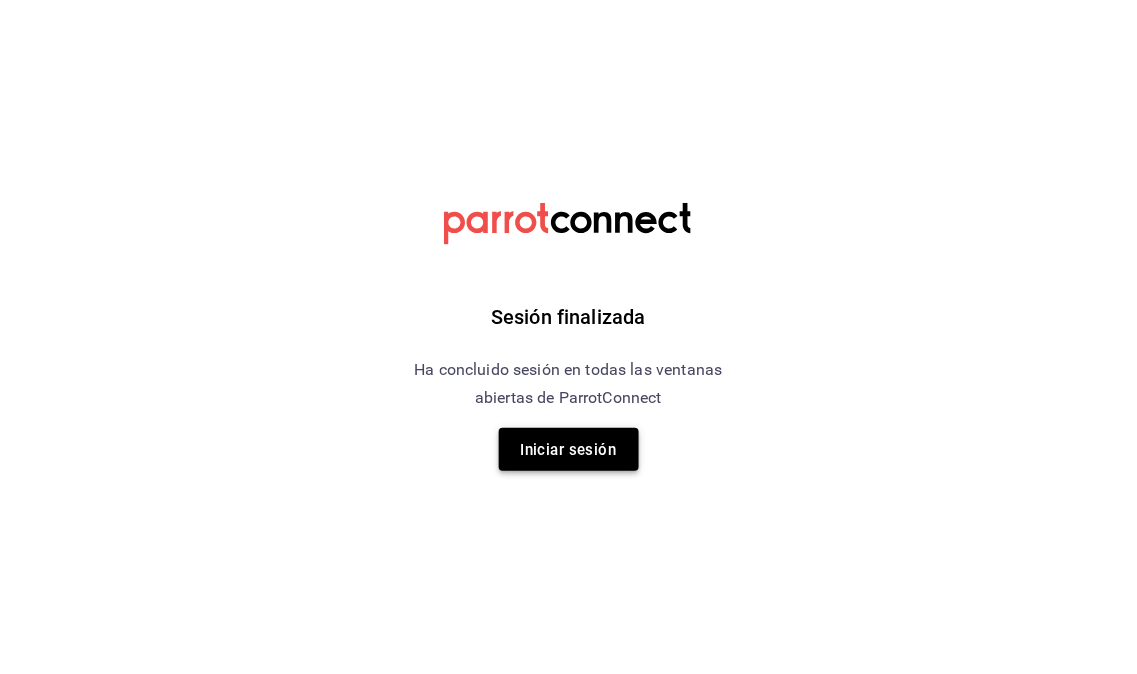 click on "Iniciar sesión" at bounding box center (569, 449) 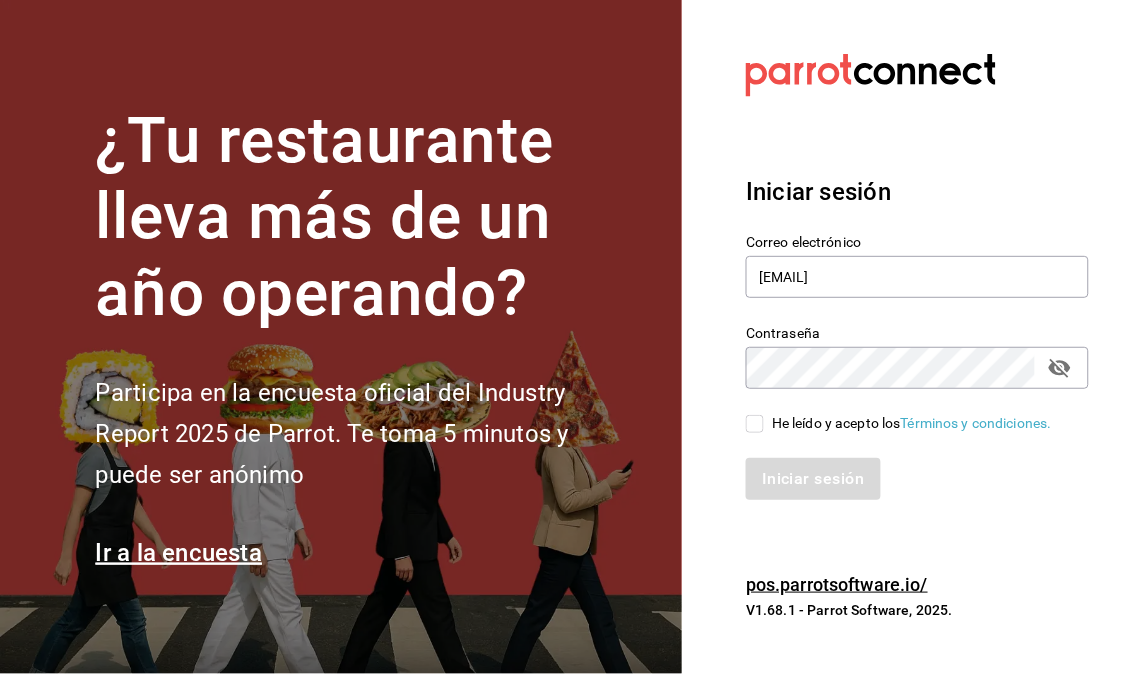 click on "He leído y acepto los  Términos y condiciones." at bounding box center (755, 424) 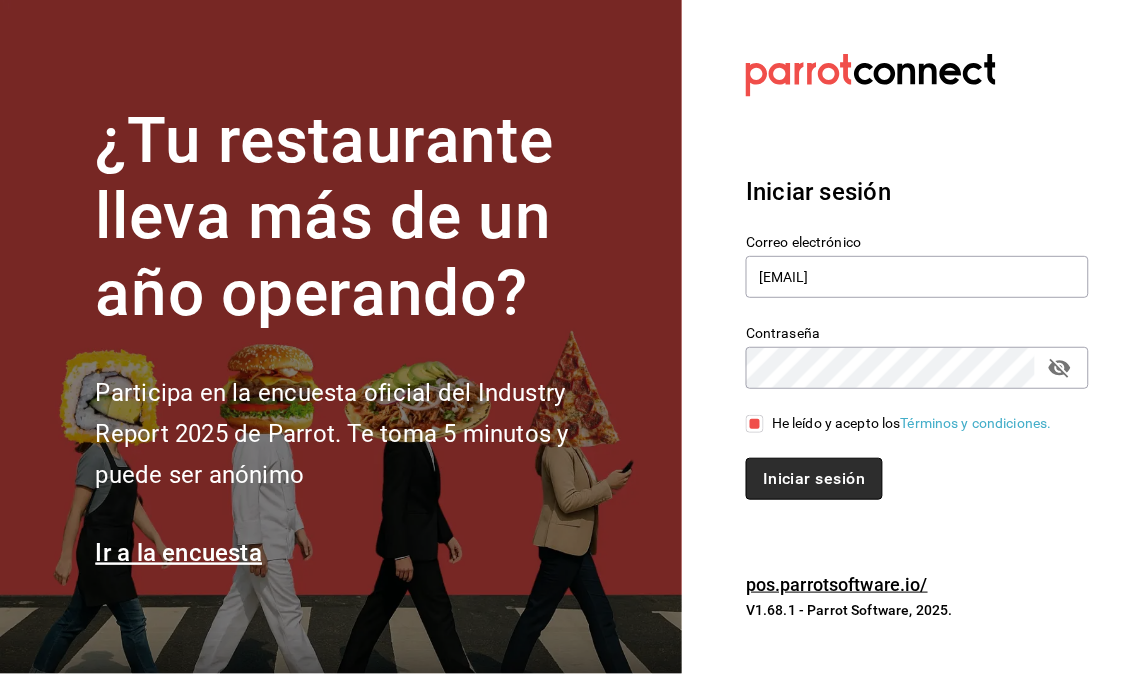 click on "Iniciar sesión" at bounding box center (814, 479) 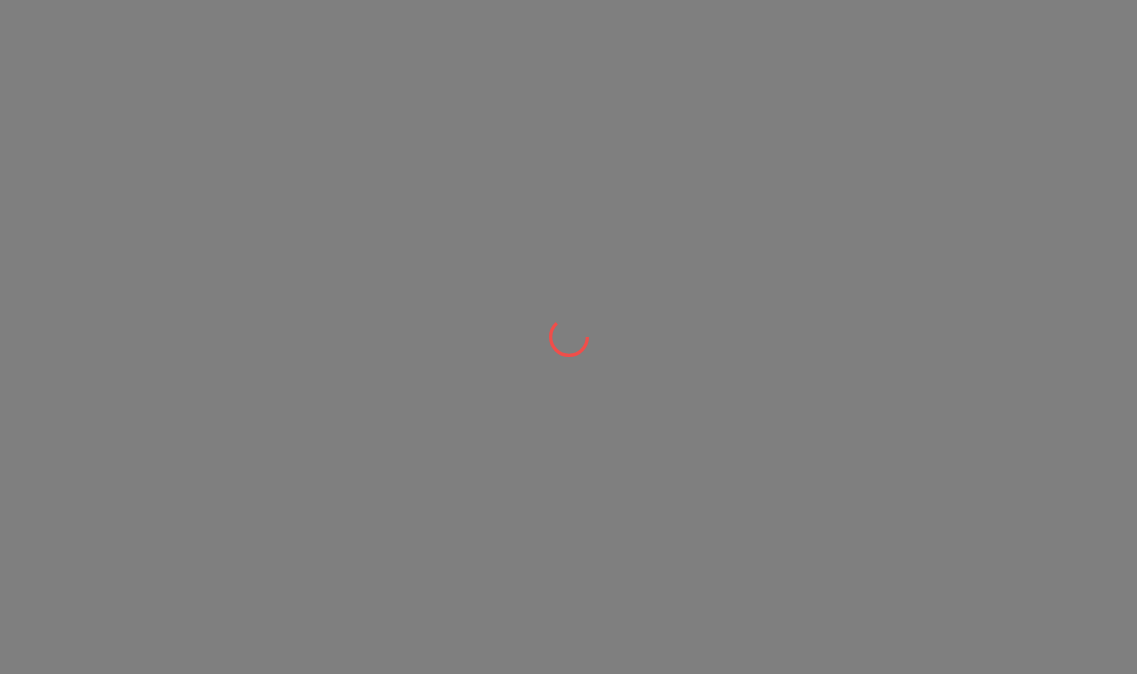scroll, scrollTop: 0, scrollLeft: 0, axis: both 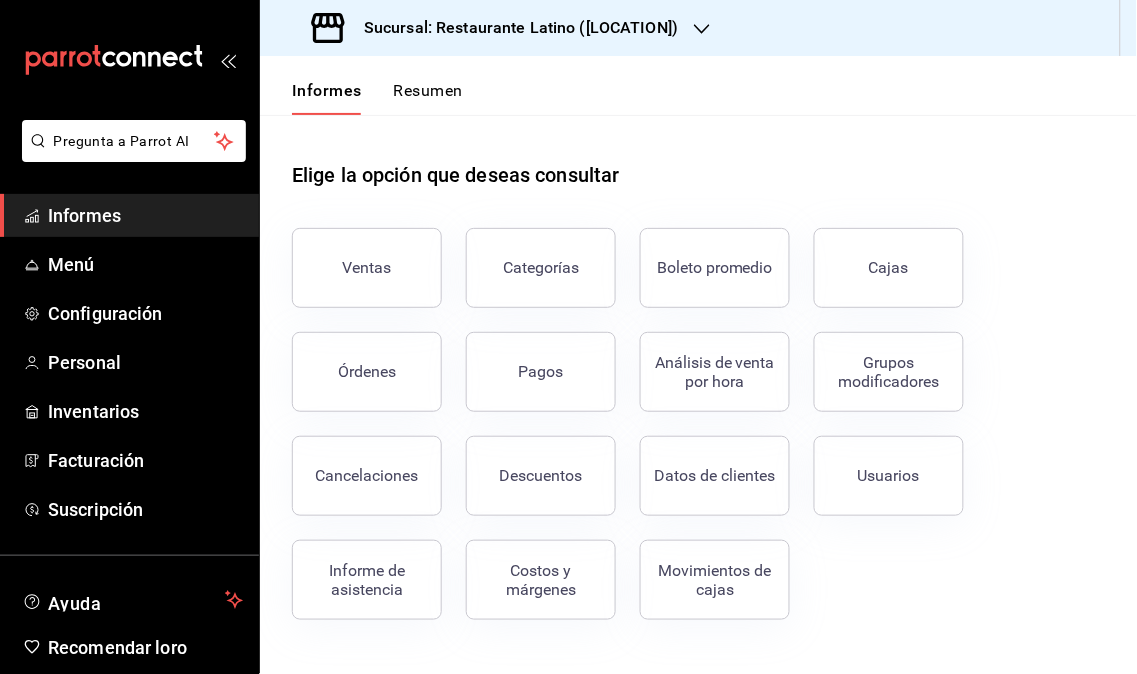 click on "Informes" at bounding box center (145, 215) 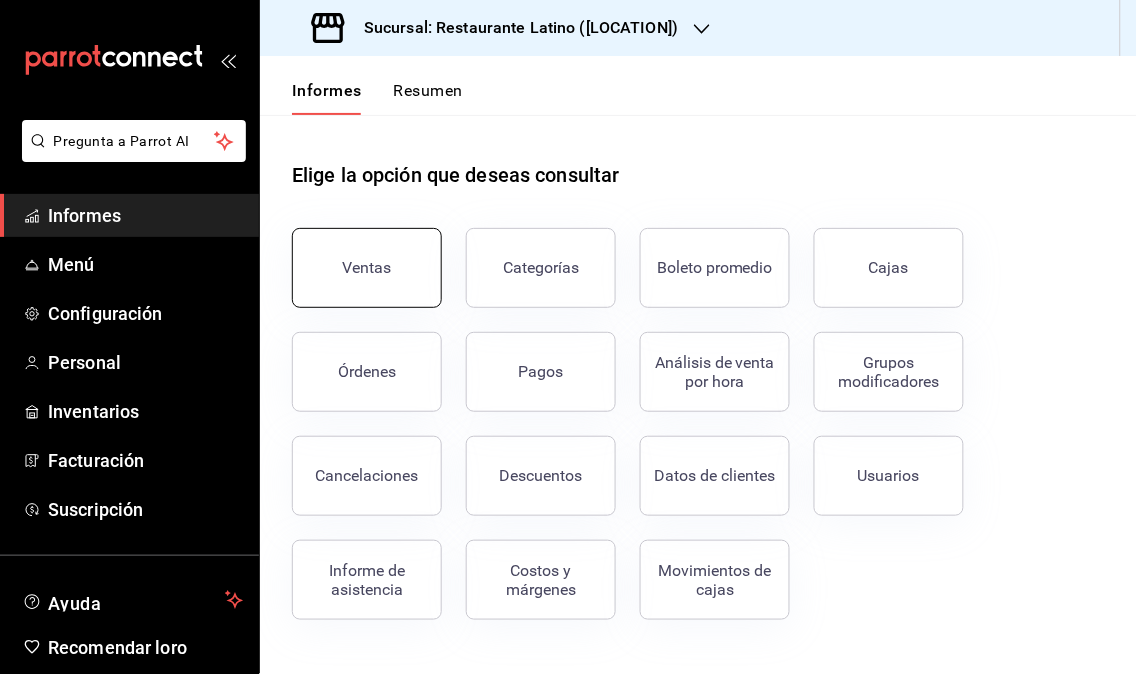 click on "Ventas" at bounding box center (367, 267) 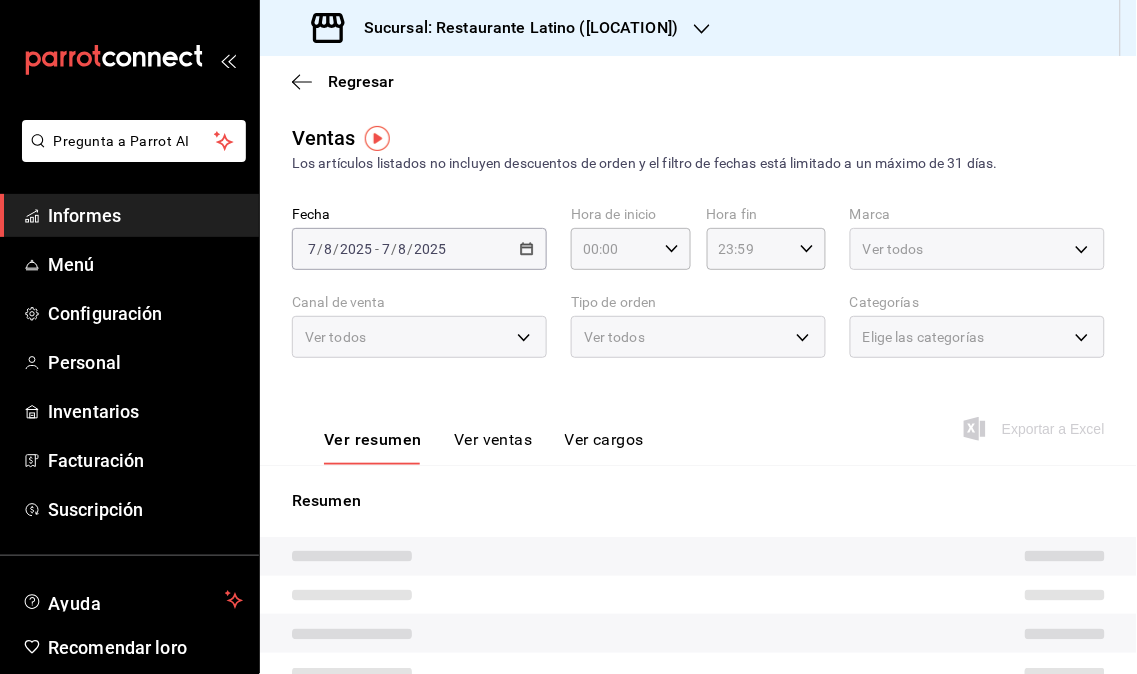 click on "Sucursal: Restaurante Latino ([LOCATION])" at bounding box center [521, 27] 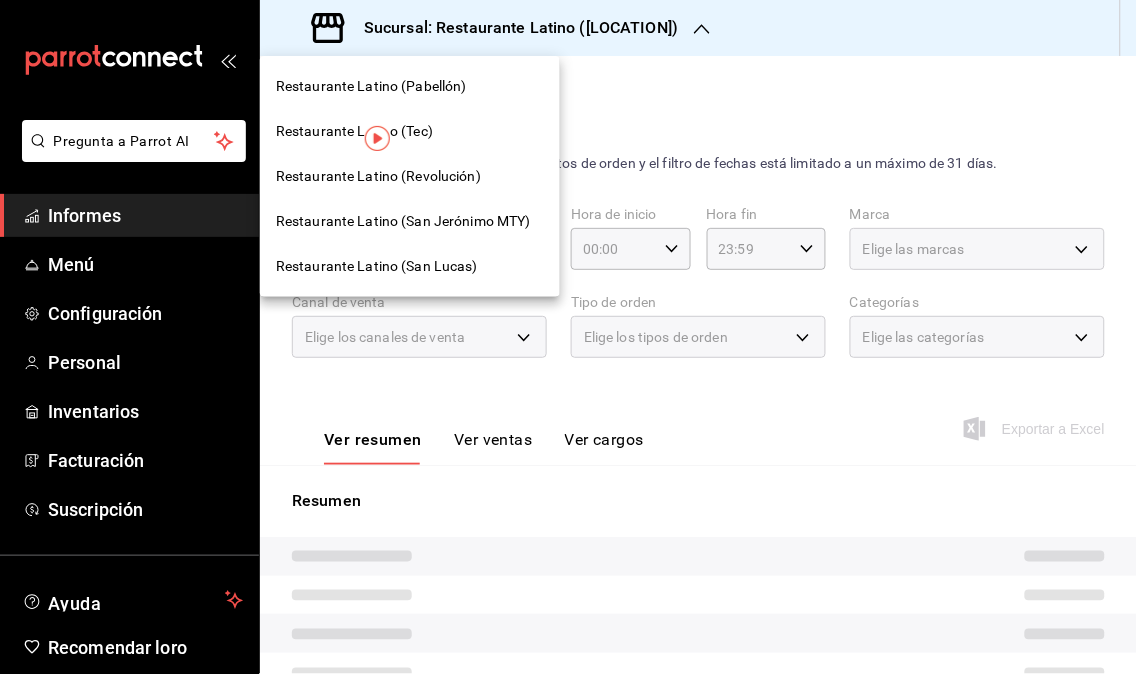 click on "Restaurante Latino (Revolución)" at bounding box center (378, 176) 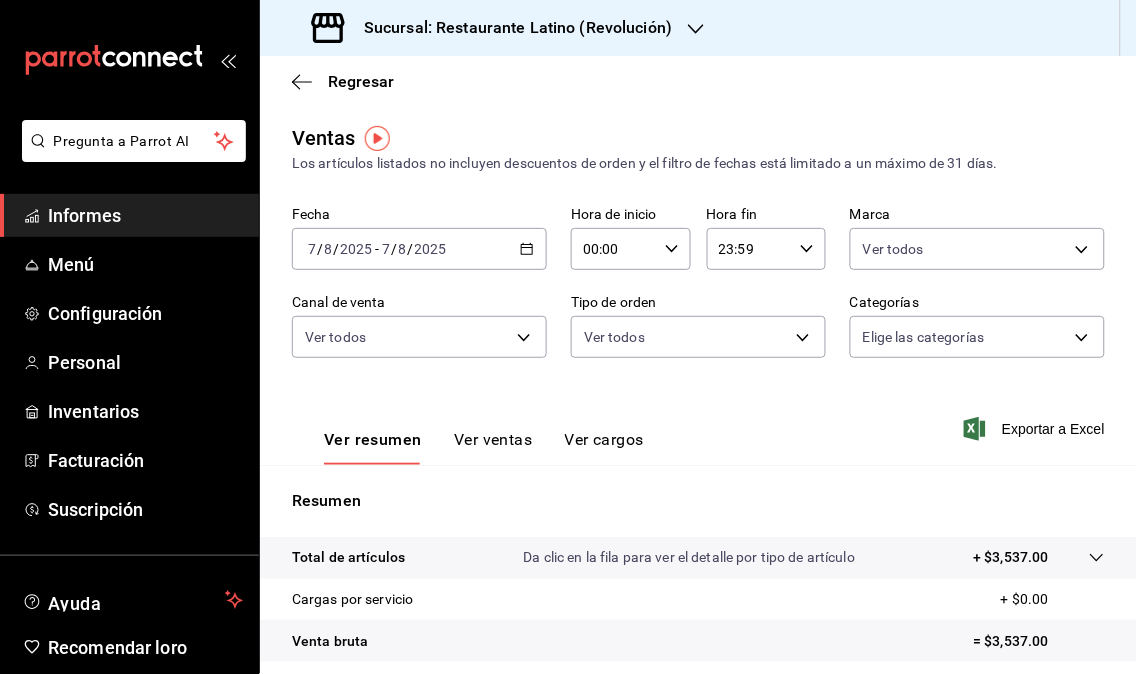 click 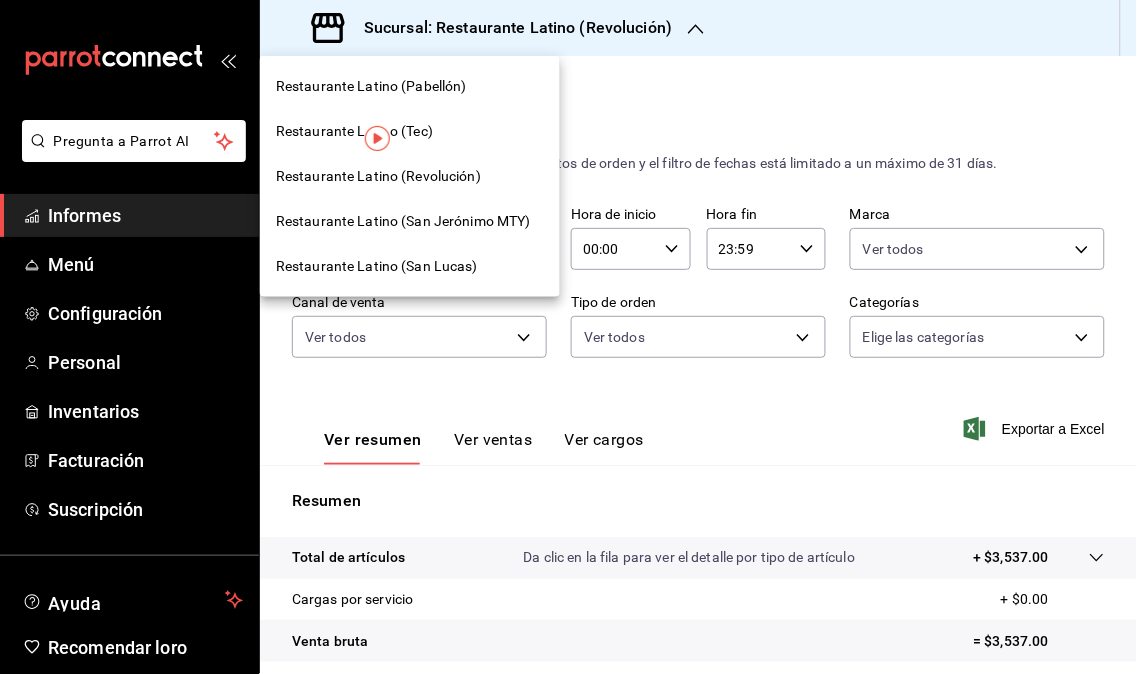 click on "Restaurante Latino (San Jerónimo MTY)" at bounding box center (403, 221) 